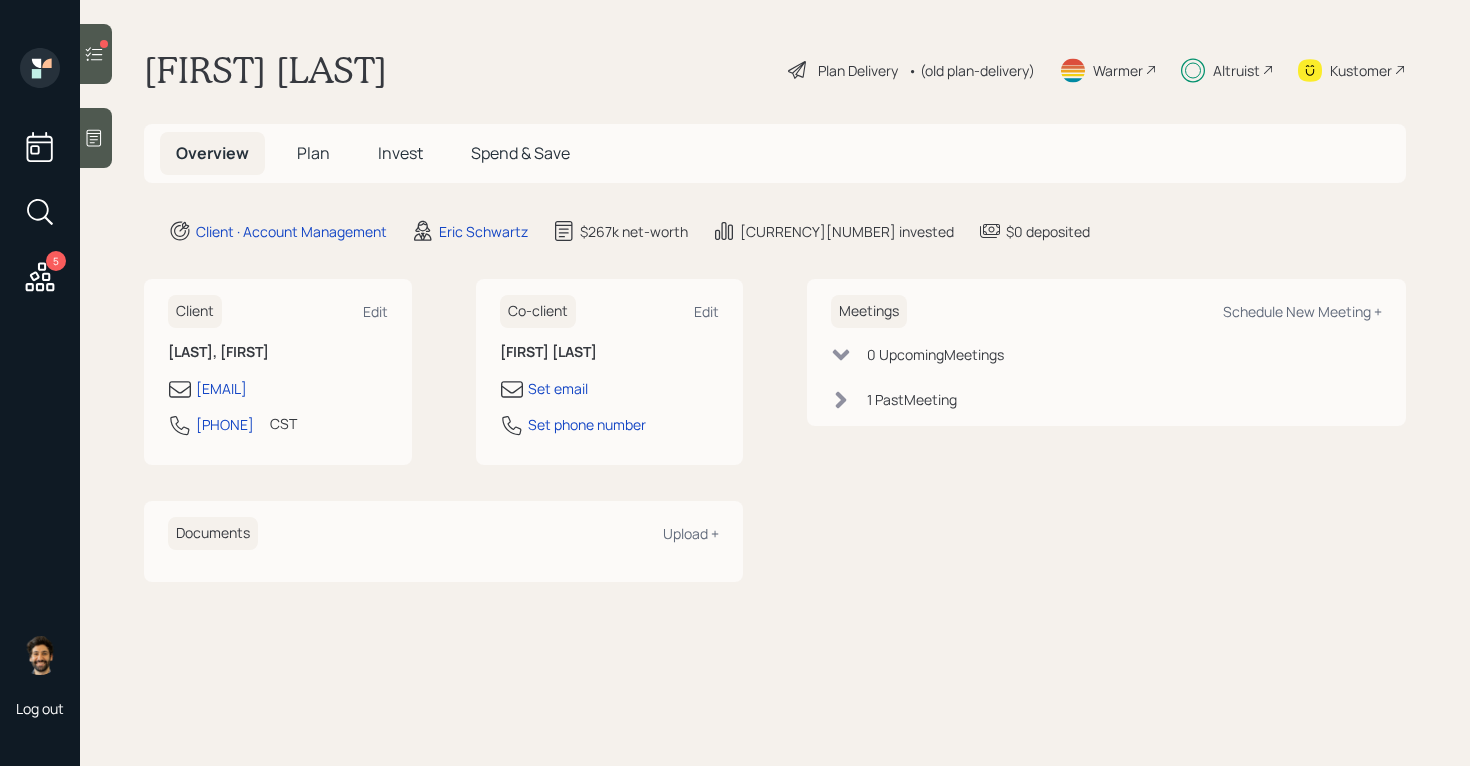 scroll, scrollTop: 0, scrollLeft: 0, axis: both 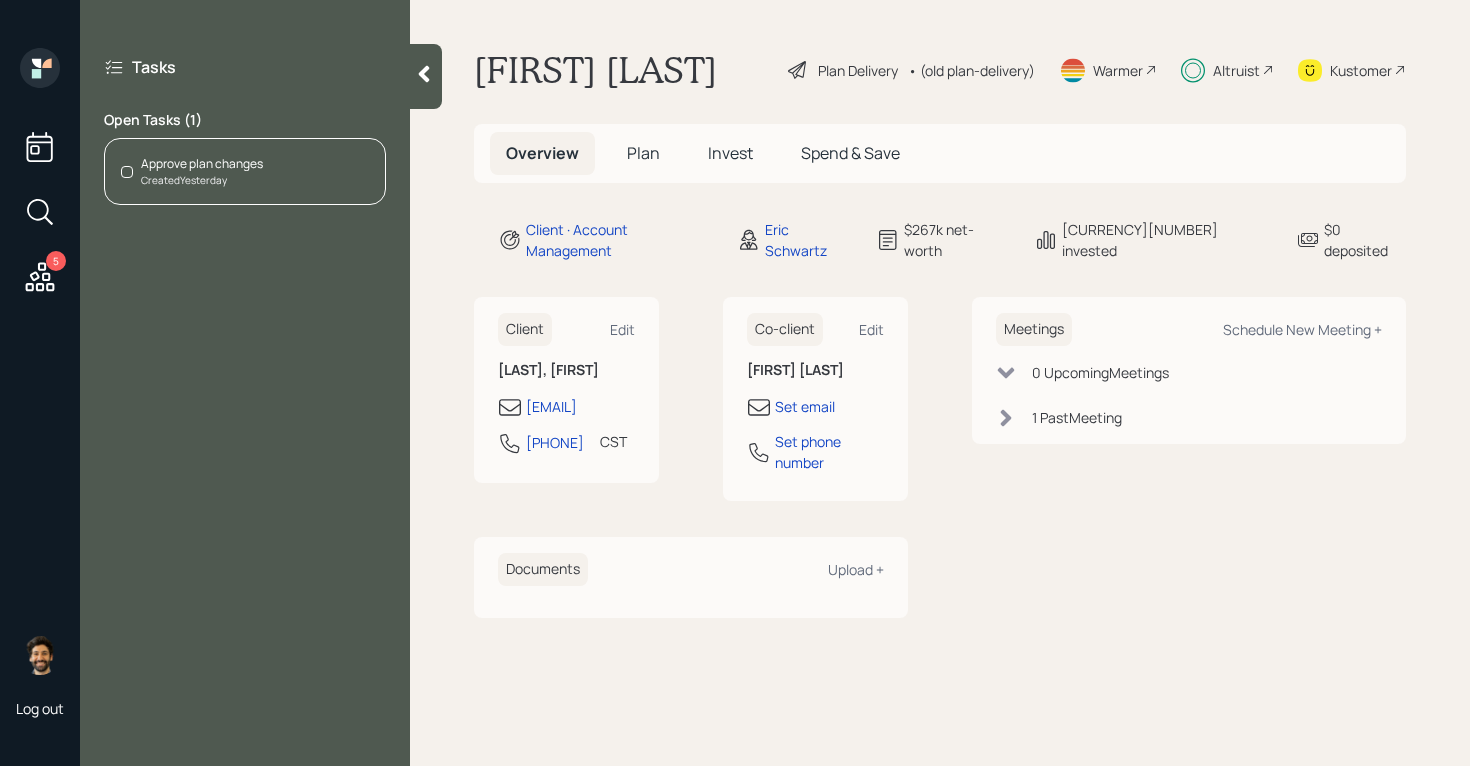 click on "Created  Yesterday" at bounding box center (202, 180) 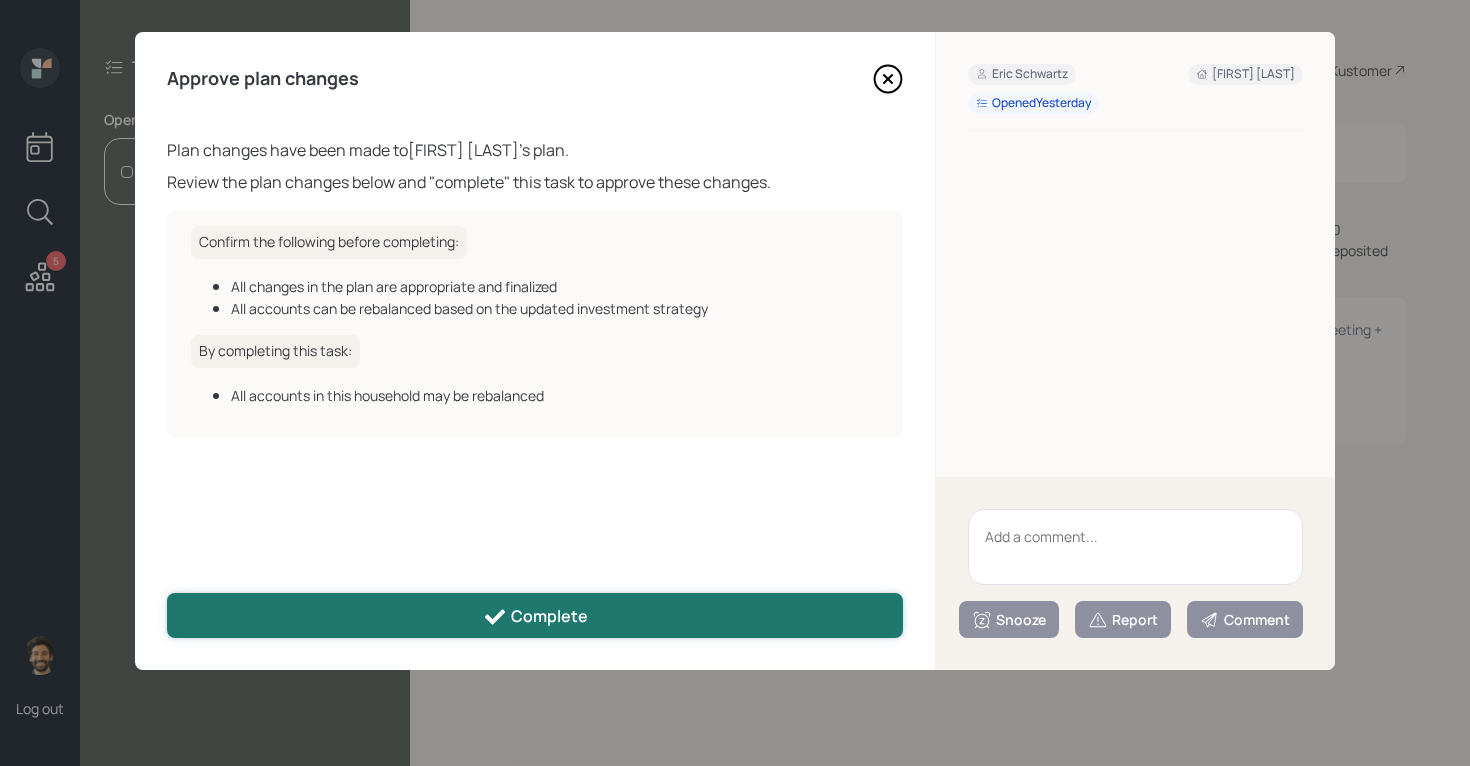 click on "Complete" at bounding box center (535, 615) 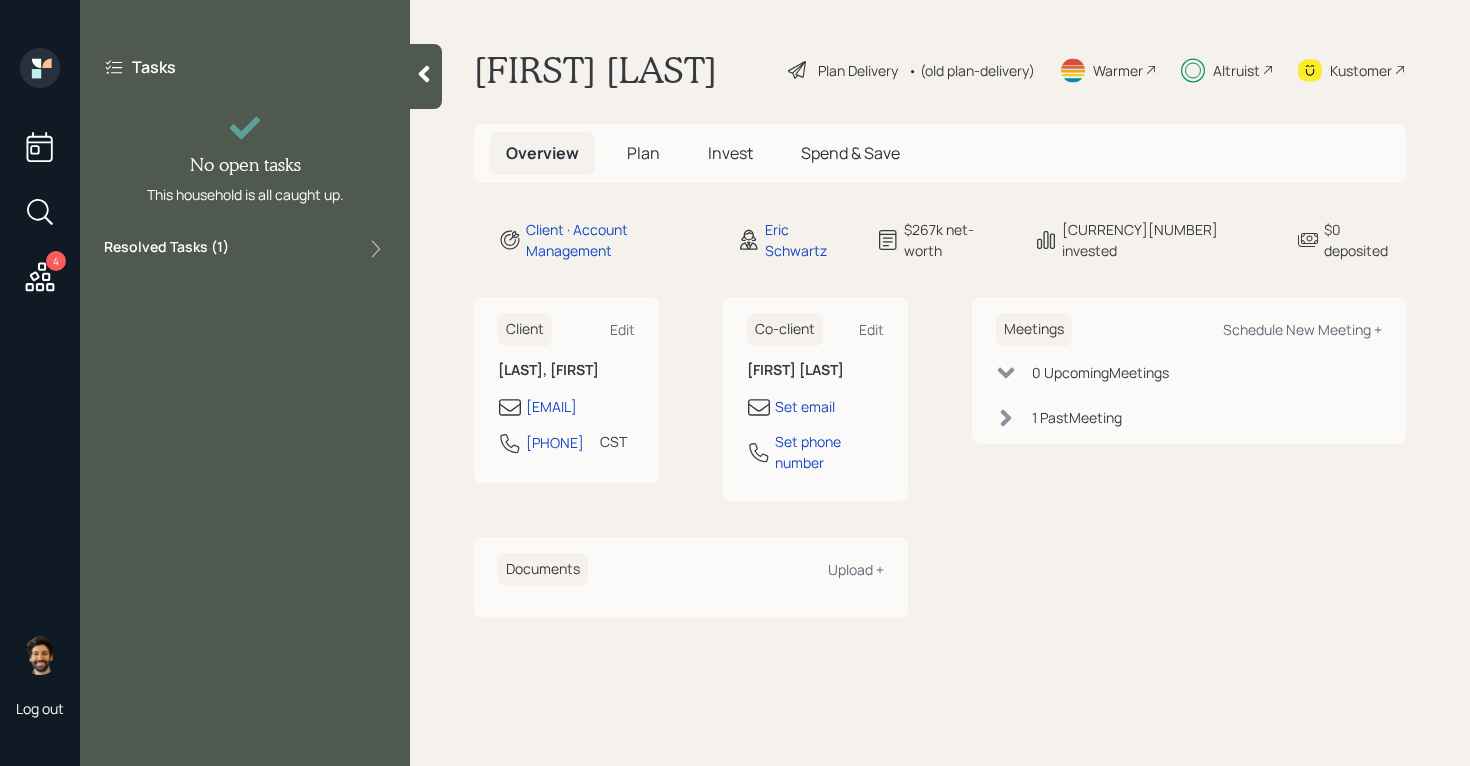 click at bounding box center [426, 76] 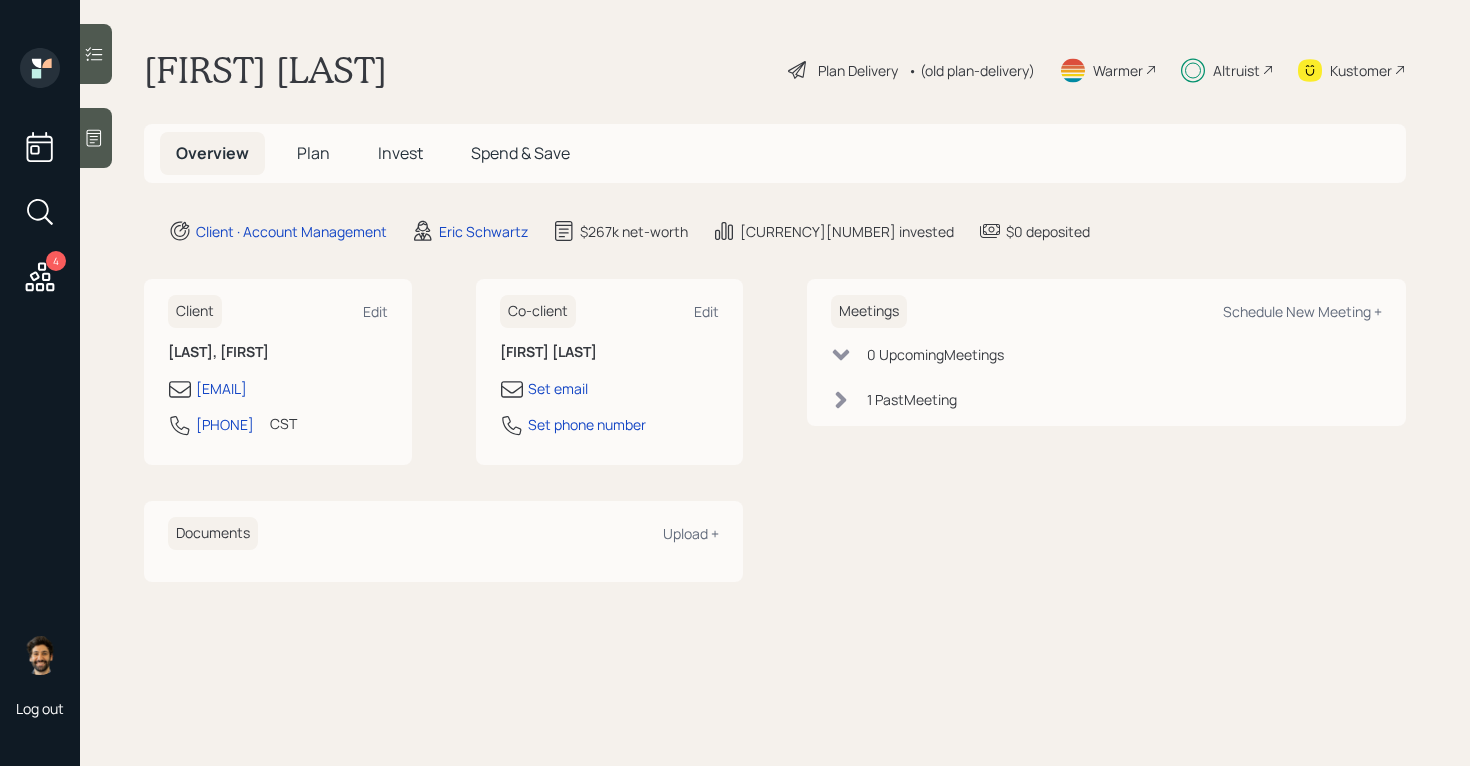 click on "Invest" at bounding box center [400, 153] 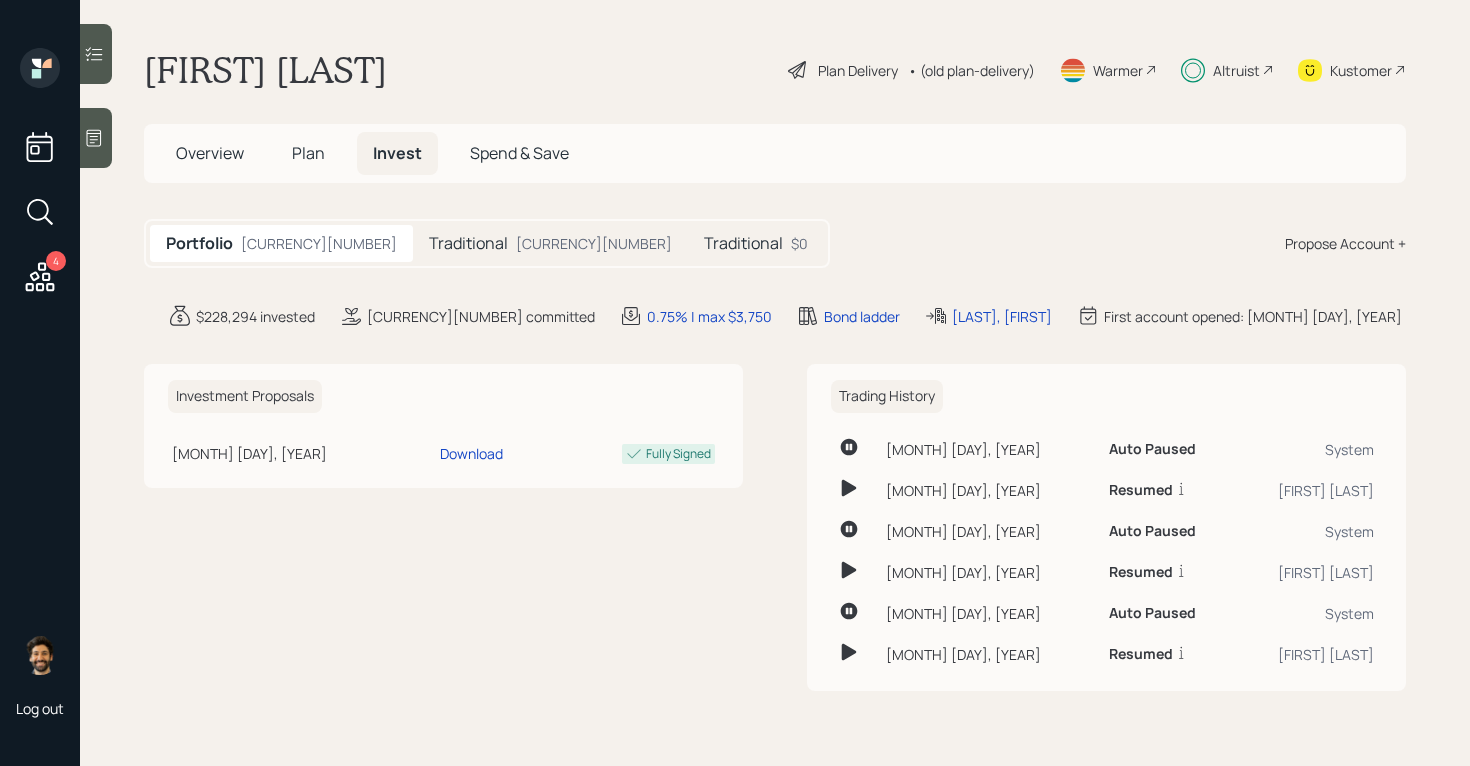 click on "Traditional" at bounding box center [468, 243] 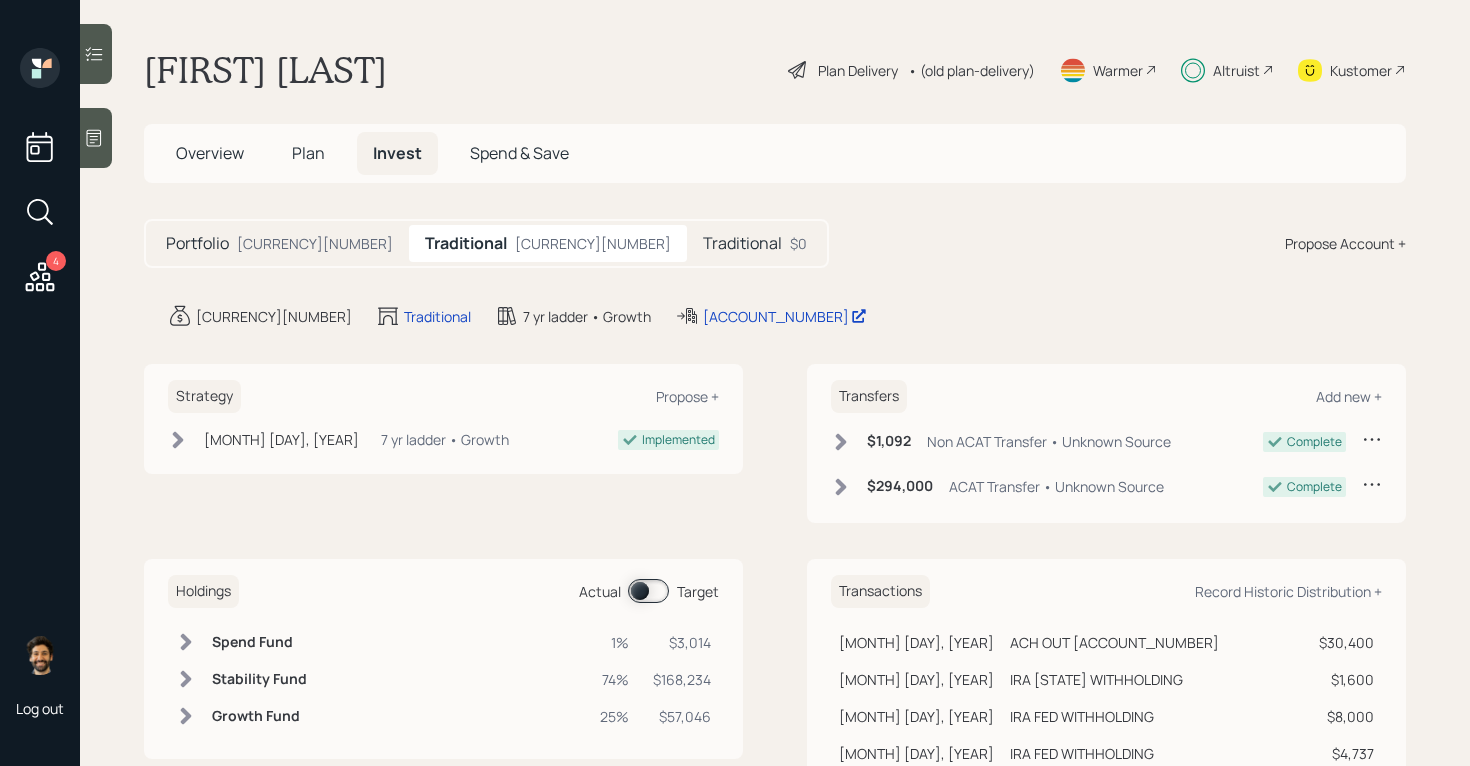 click at bounding box center [648, 591] 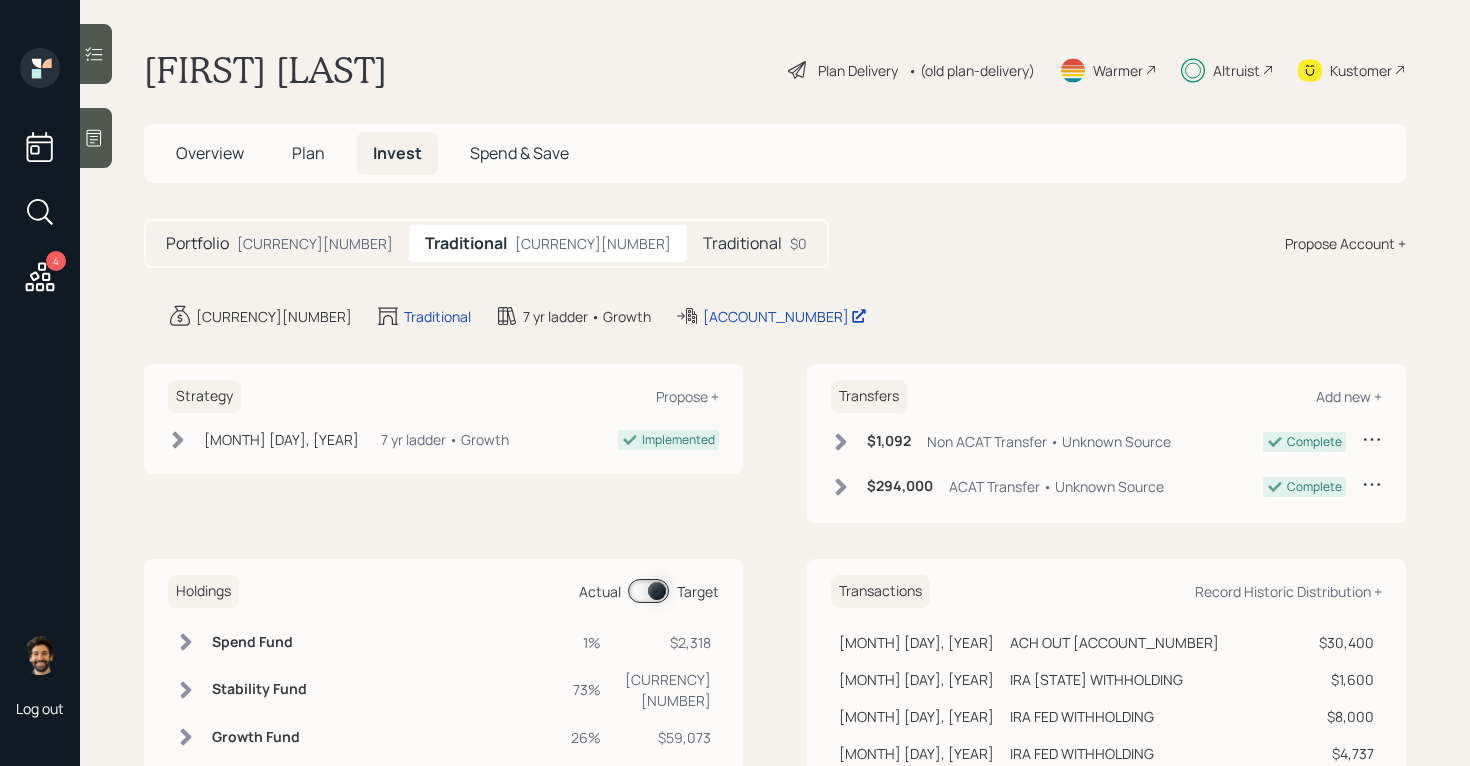 click at bounding box center (648, 591) 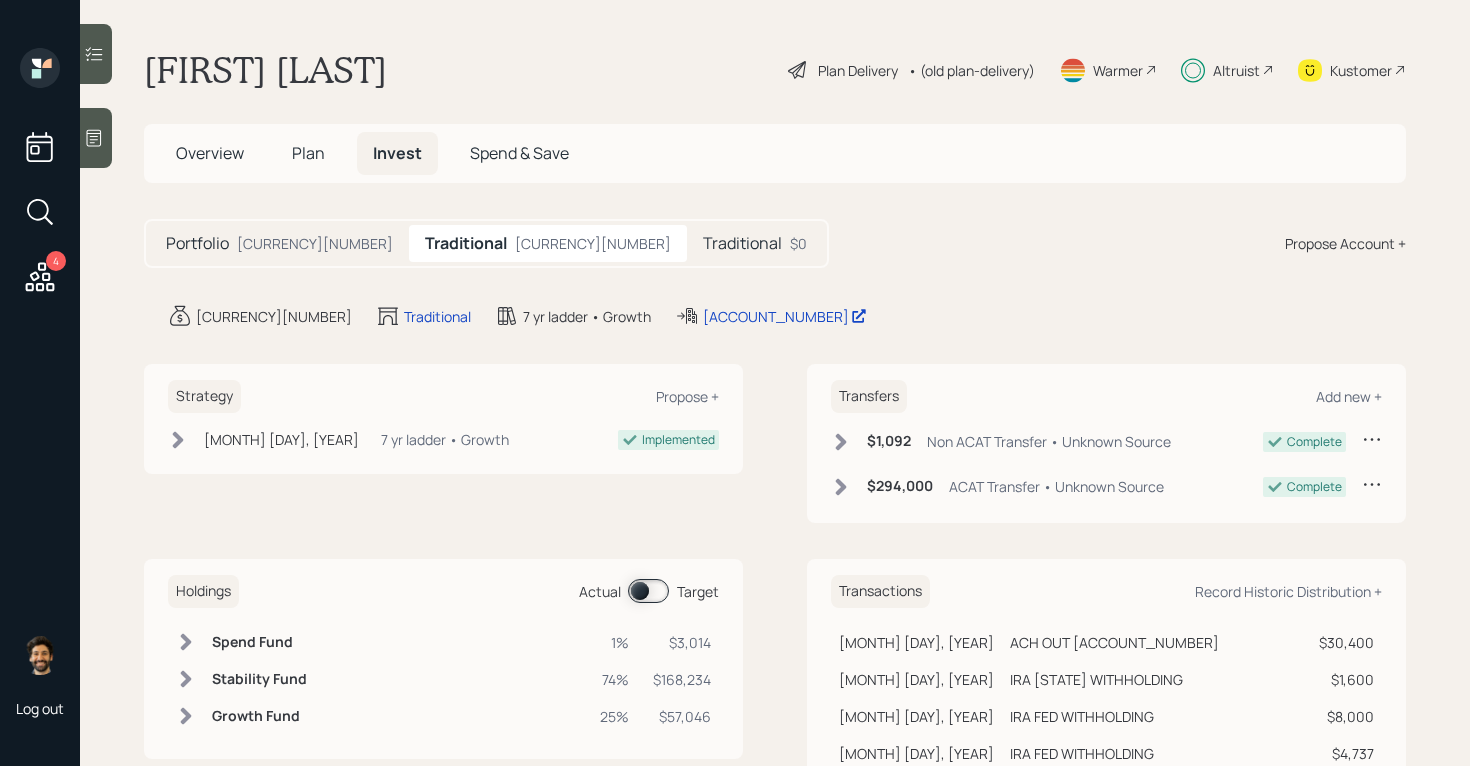 click at bounding box center [648, 591] 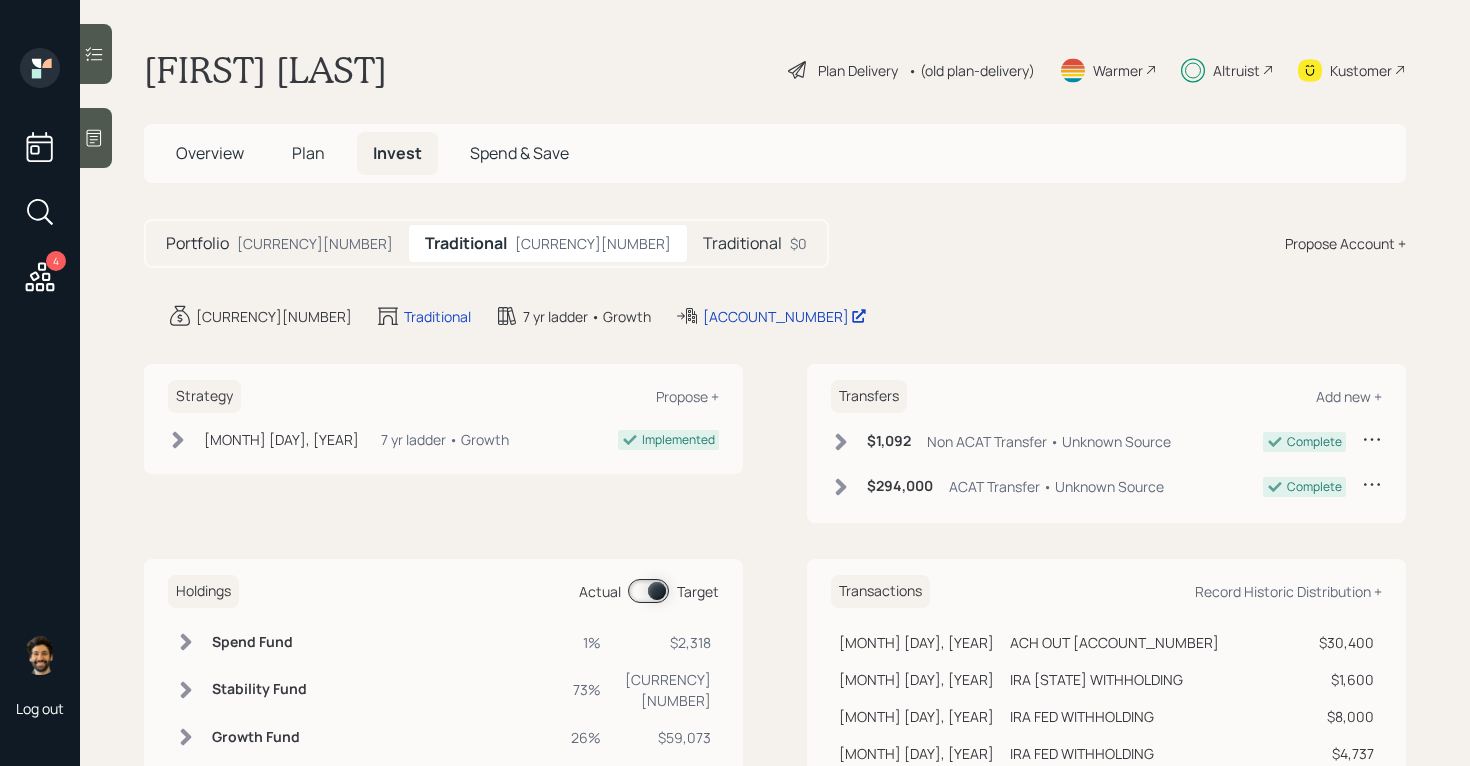 click at bounding box center [648, 591] 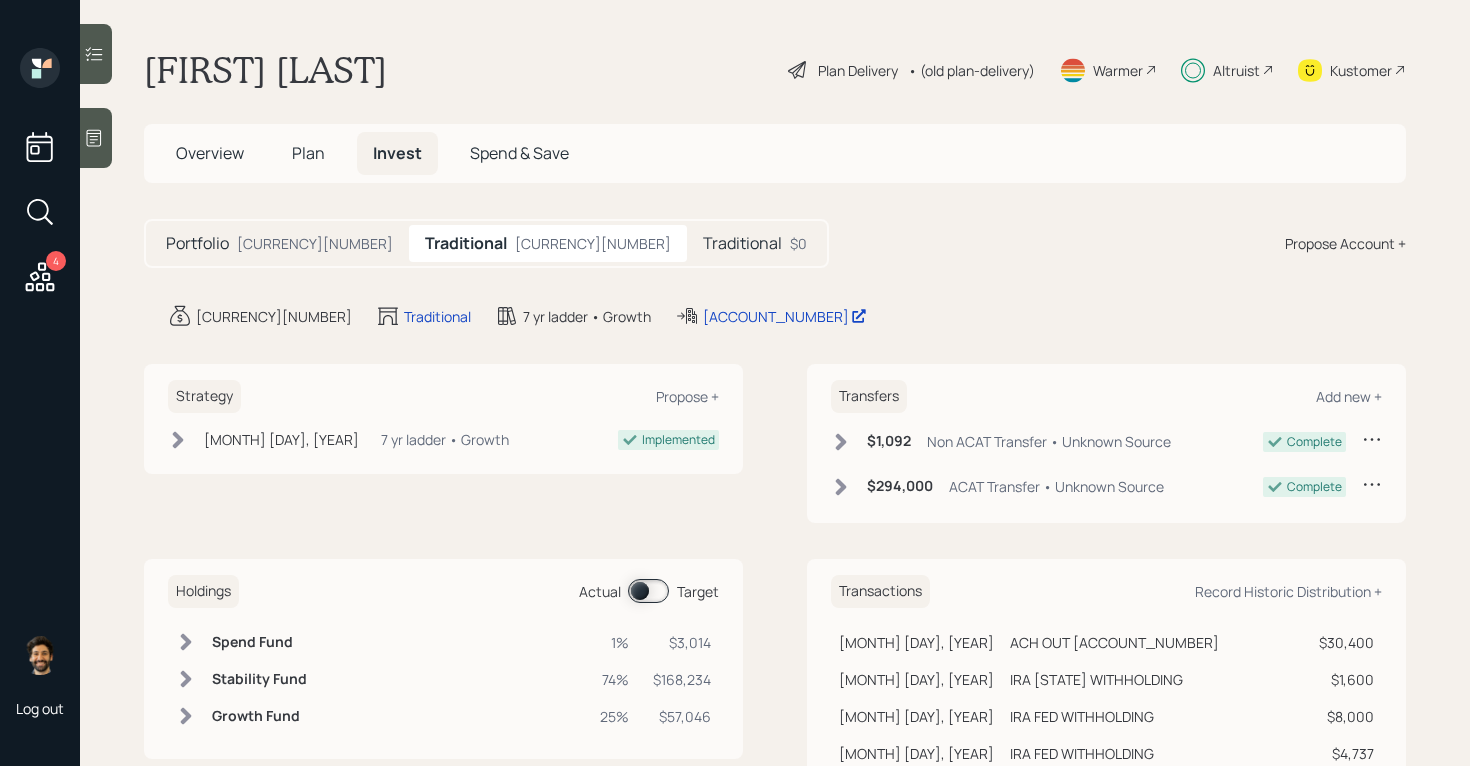click 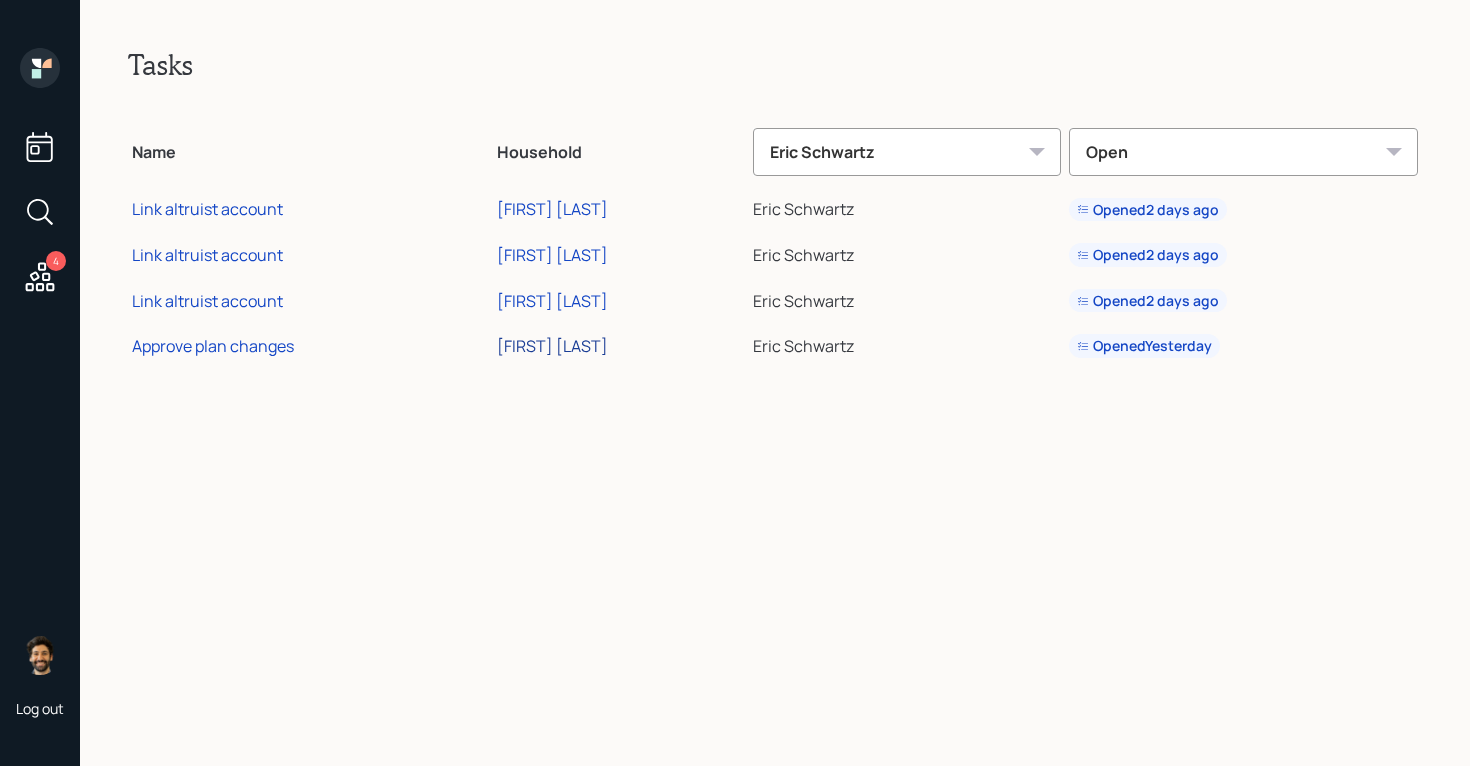 click on "[FIRST] [LAST]" at bounding box center [552, 346] 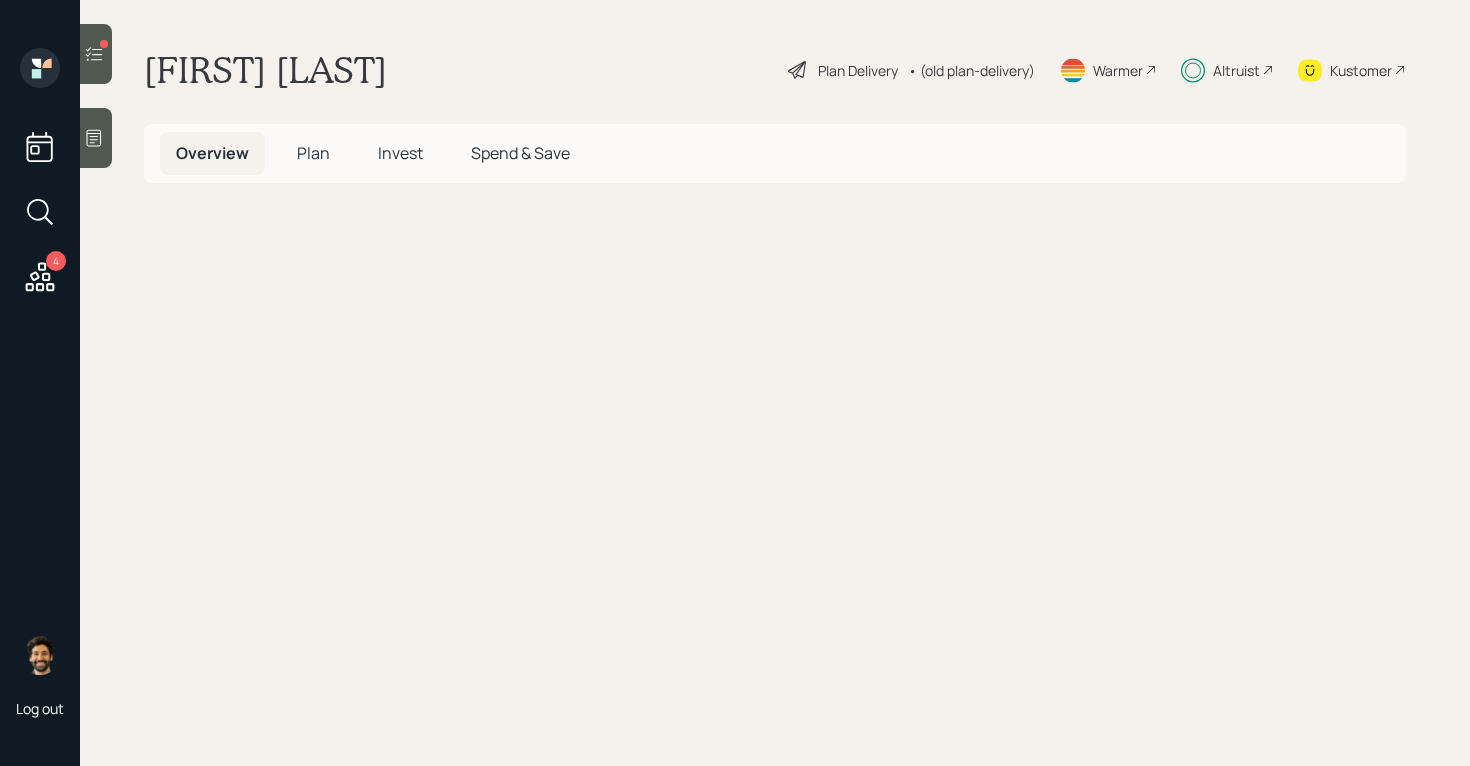 scroll, scrollTop: 0, scrollLeft: 0, axis: both 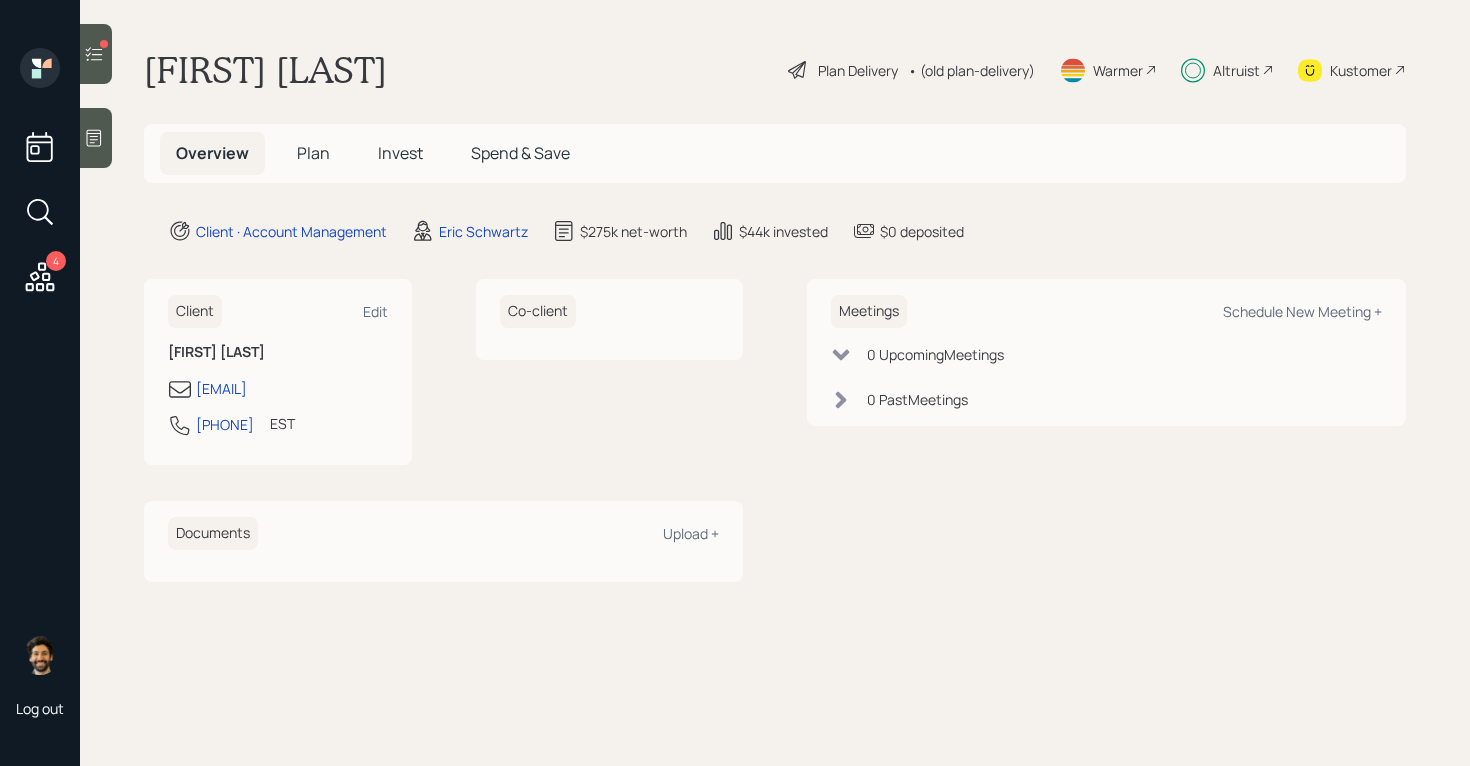 click 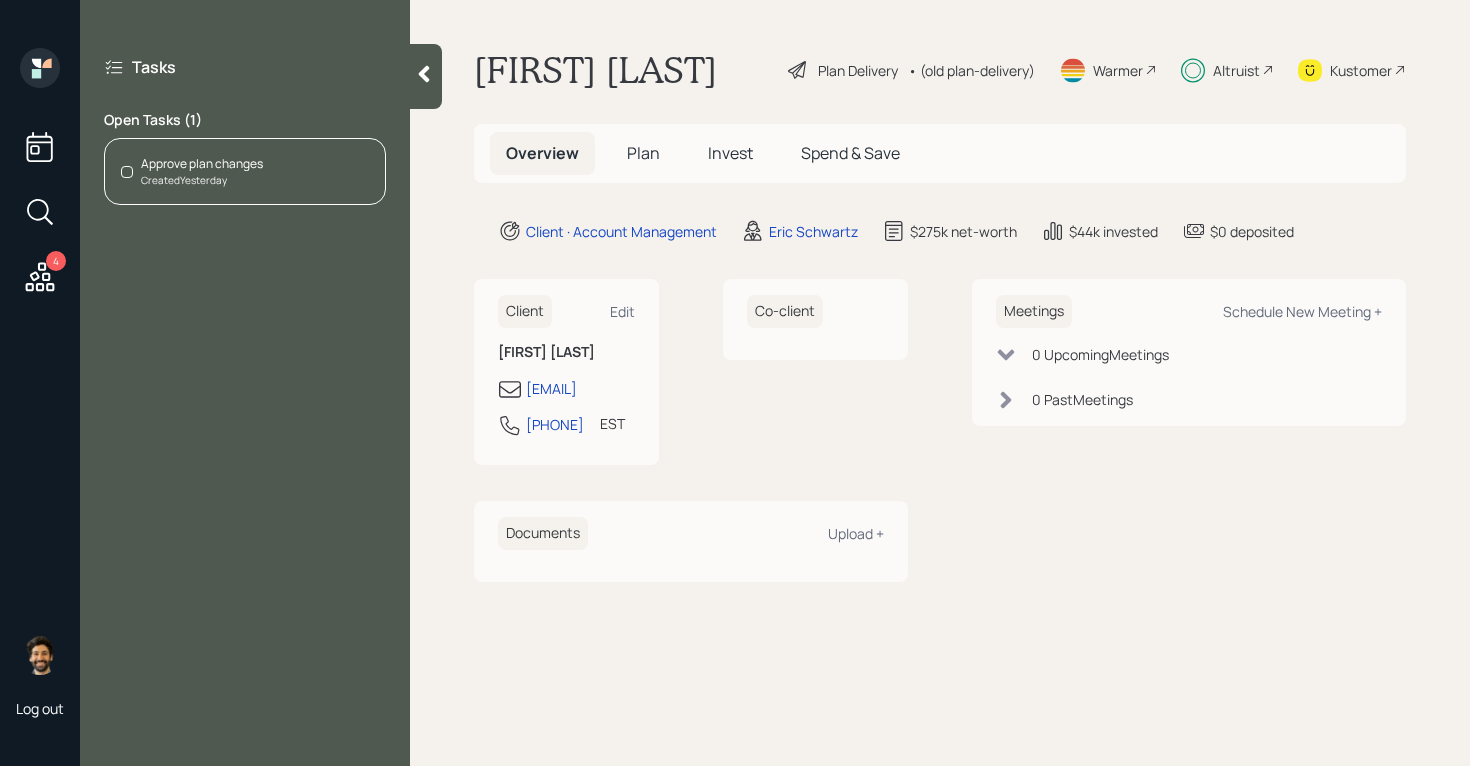 click on "Approve plan changes" at bounding box center [202, 164] 